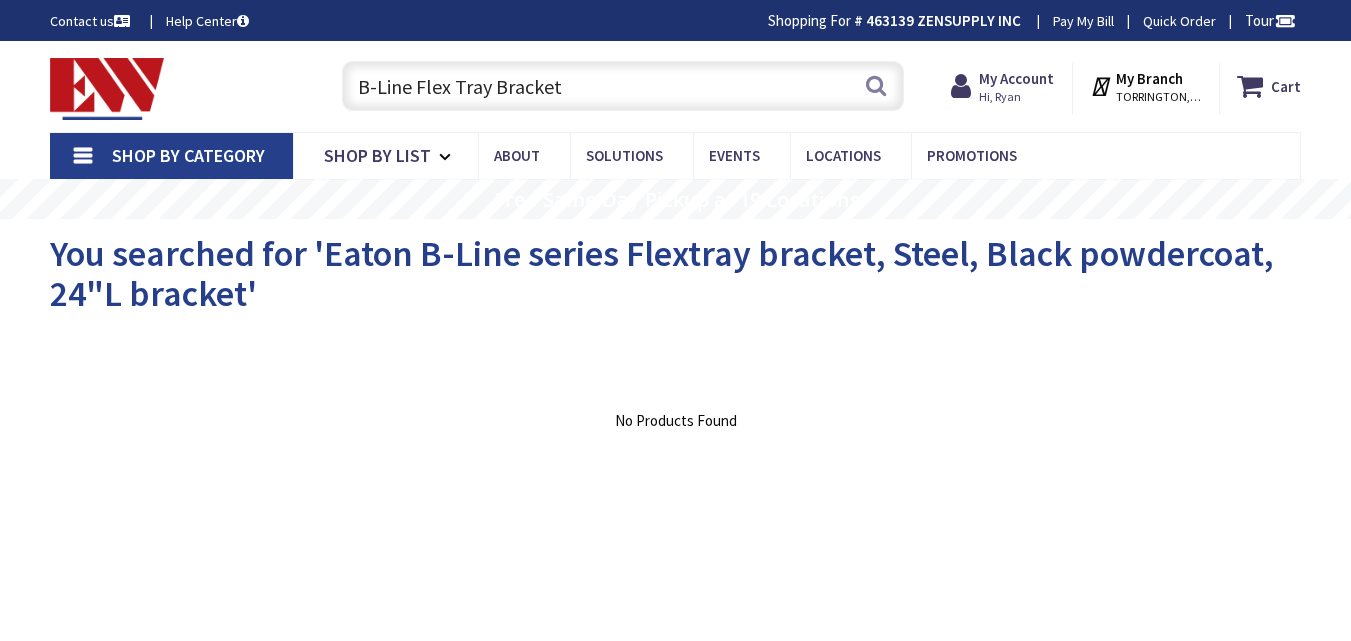 scroll, scrollTop: 0, scrollLeft: 0, axis: both 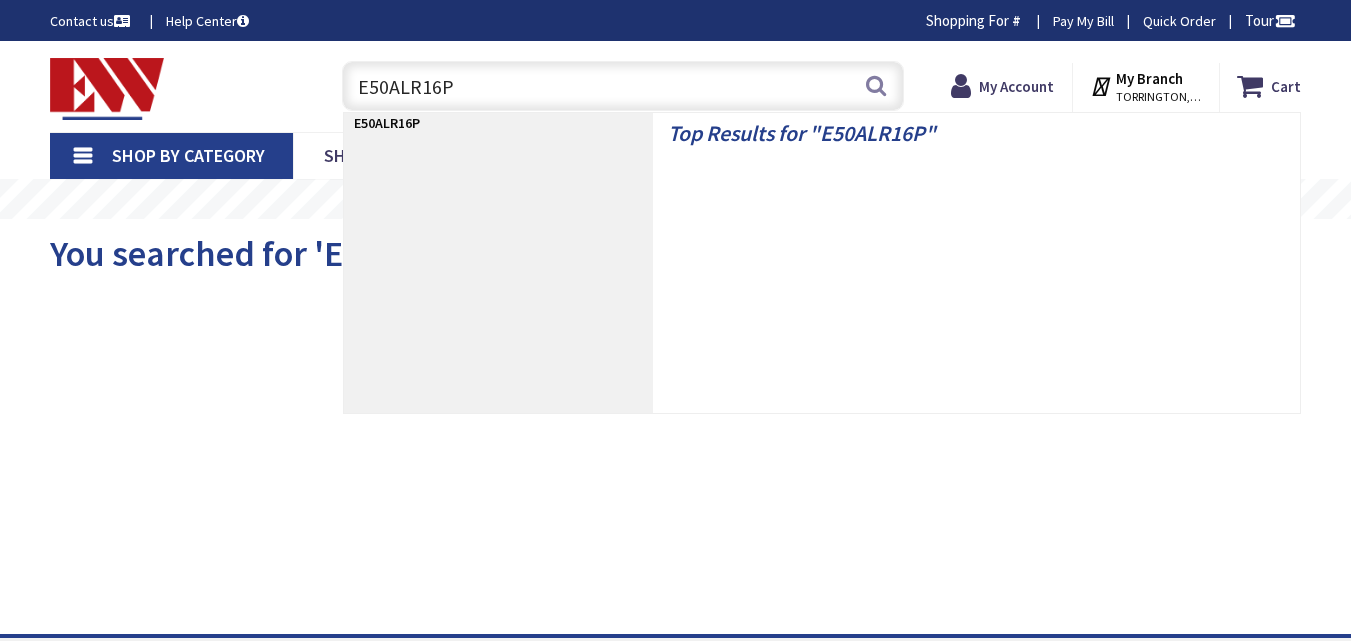 click on "E50ALR16P" at bounding box center [623, 86] 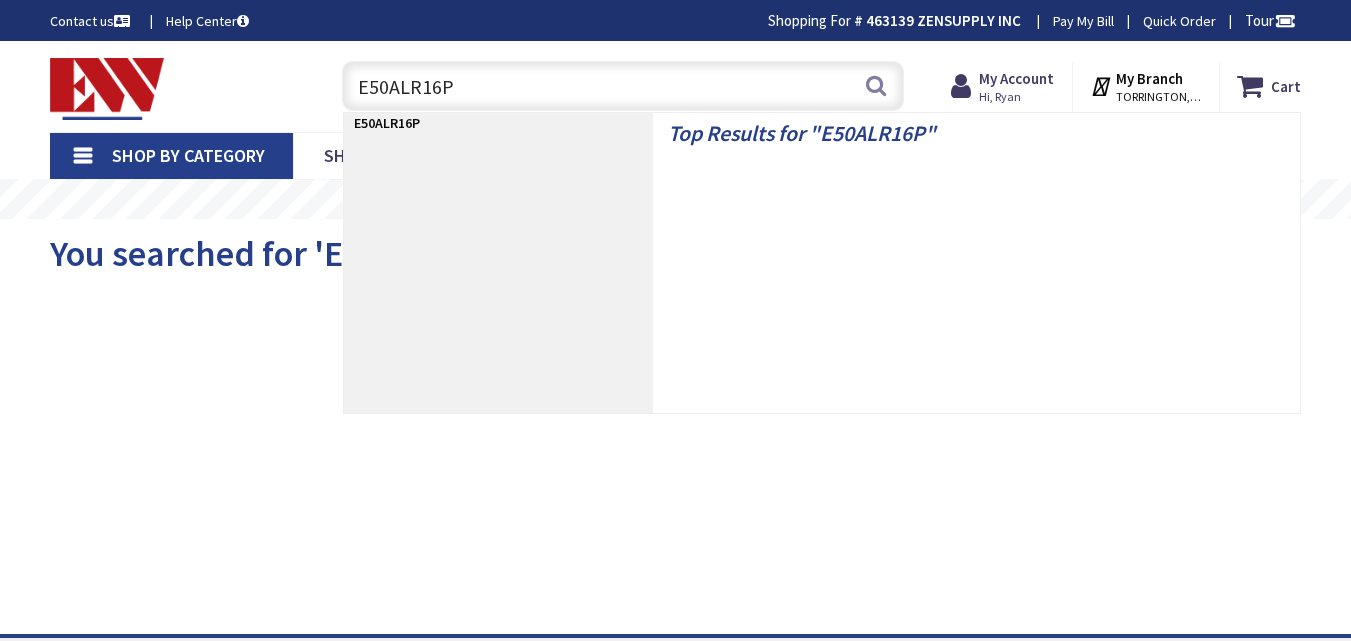 click on "E50ALR16P" at bounding box center (623, 86) 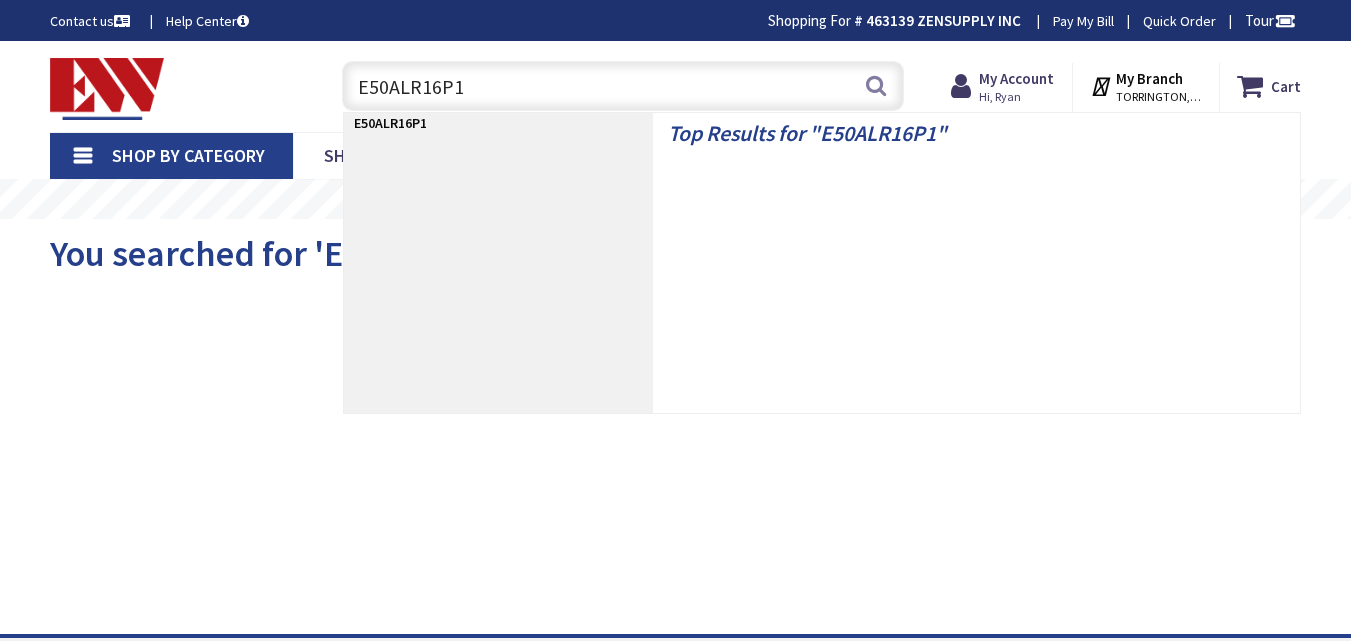 scroll, scrollTop: 0, scrollLeft: 0, axis: both 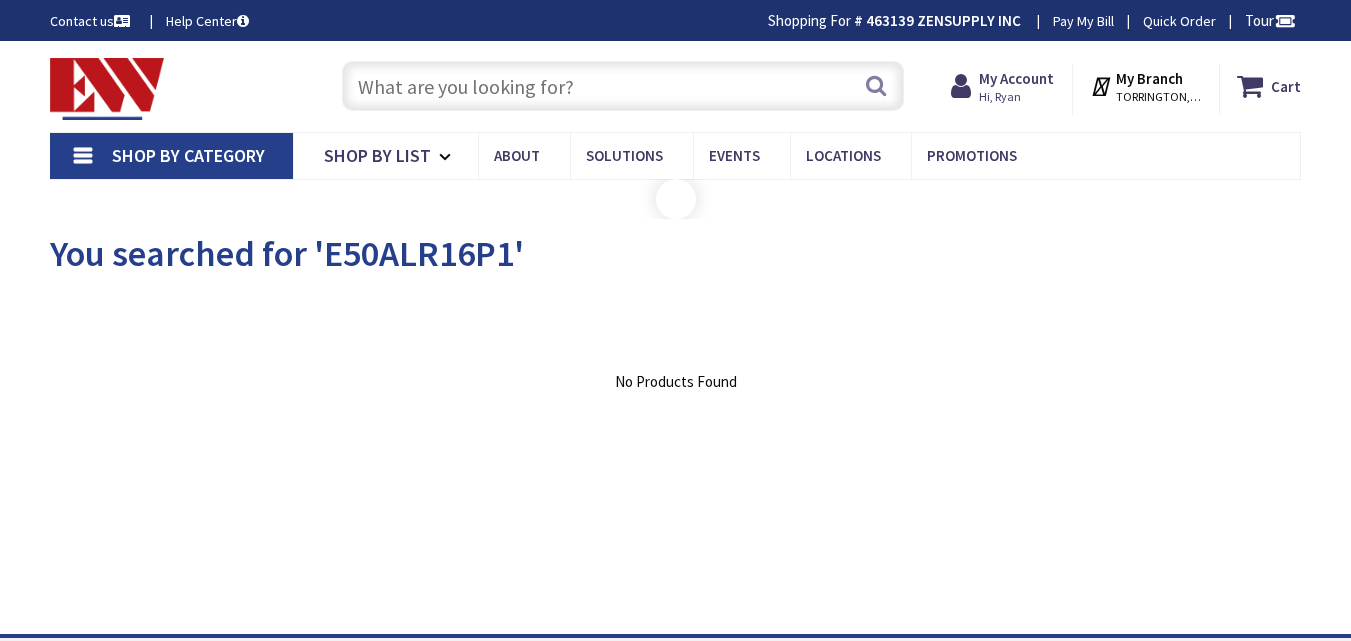 click at bounding box center [623, 86] 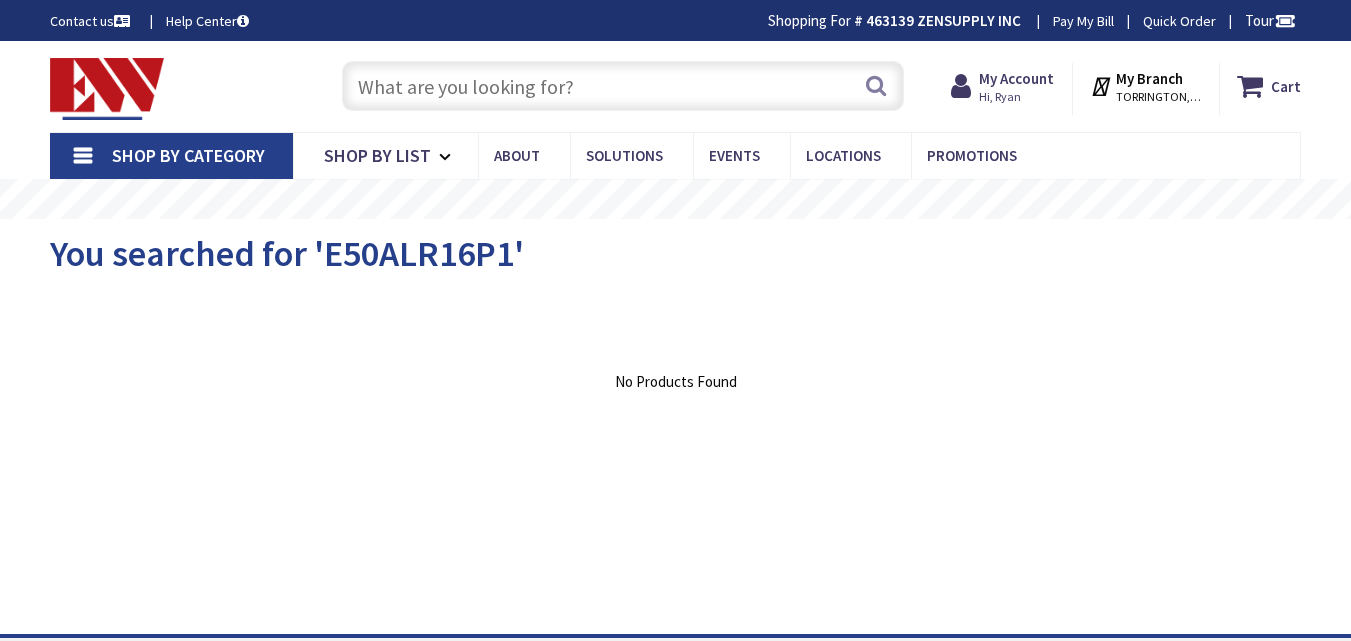 scroll, scrollTop: 0, scrollLeft: 0, axis: both 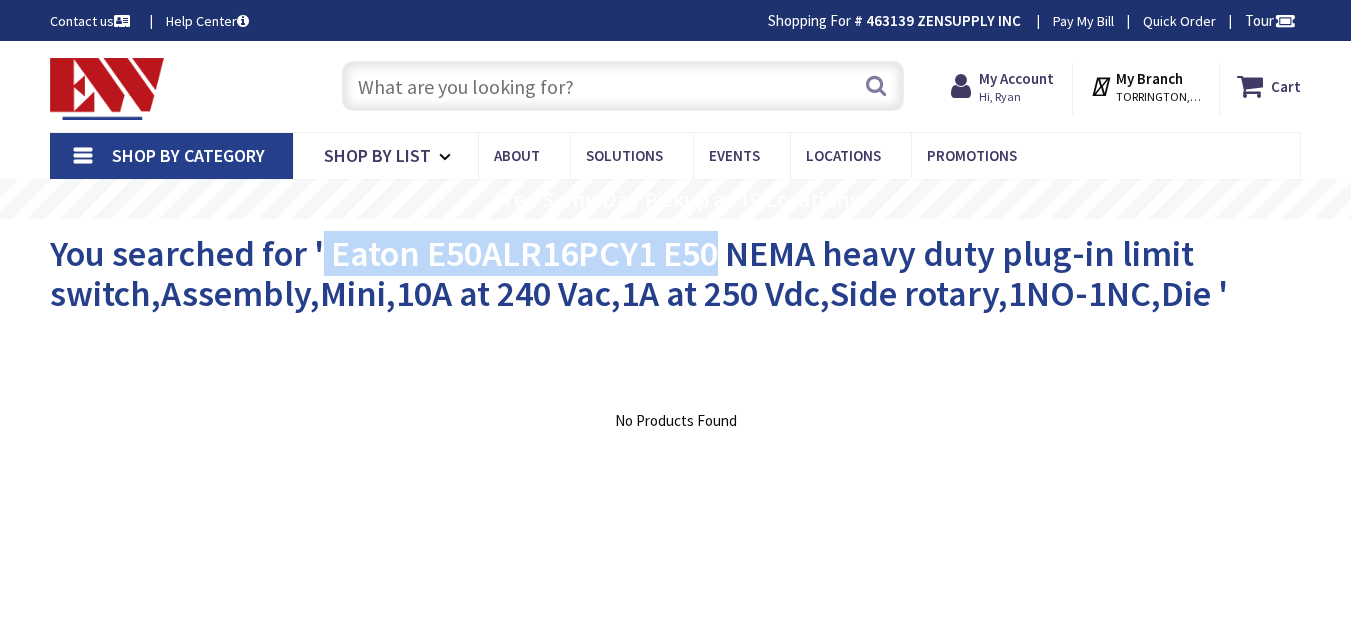 click on "You searched for ' Eaton E50ALR16PCY1 E50 NEMA heavy duty plug-in limit switch,Assembly,Mini,10A at 240 Vac,1A at 250 Vdc,Side rotary,1NO-1NC,Die '" at bounding box center [639, 273] 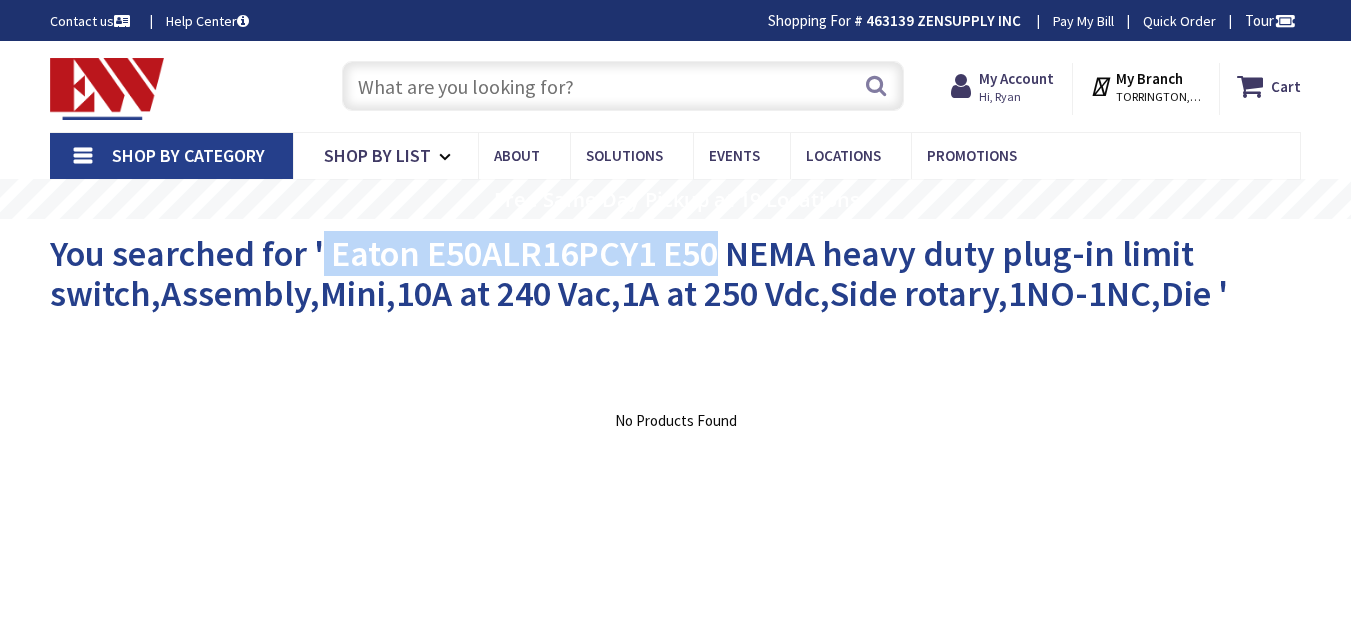click at bounding box center (623, 86) 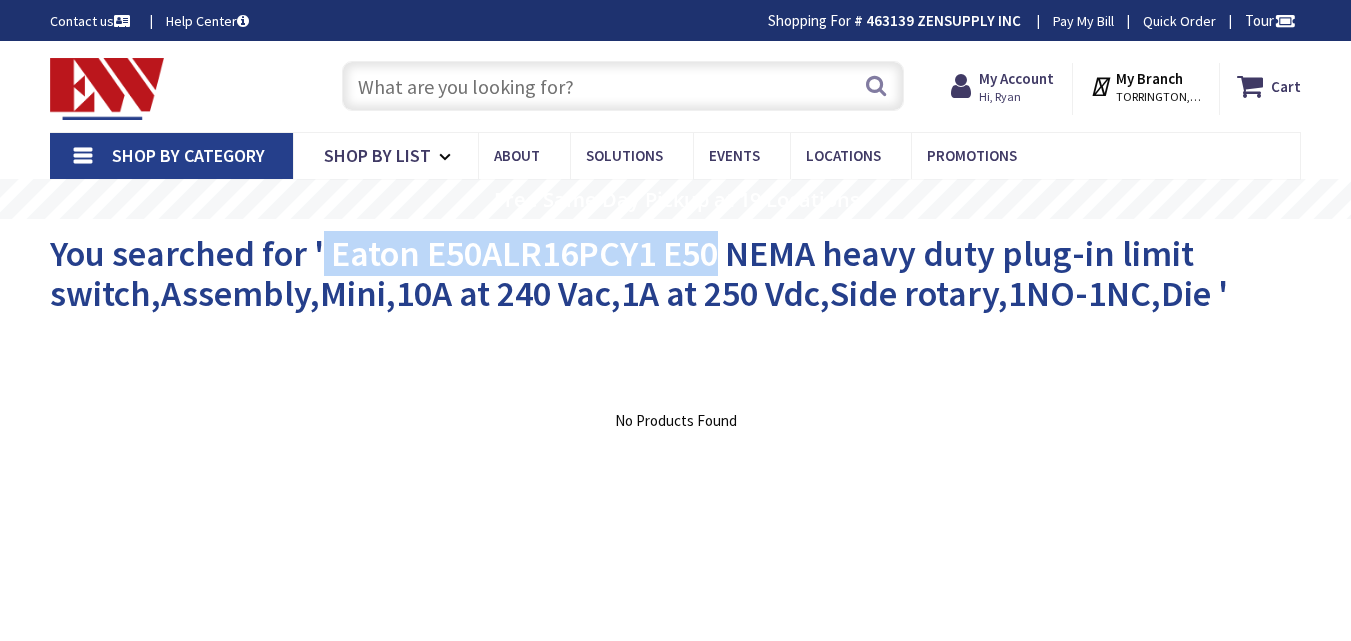 paste on "Eaton E50ALR16PCY1 E50" 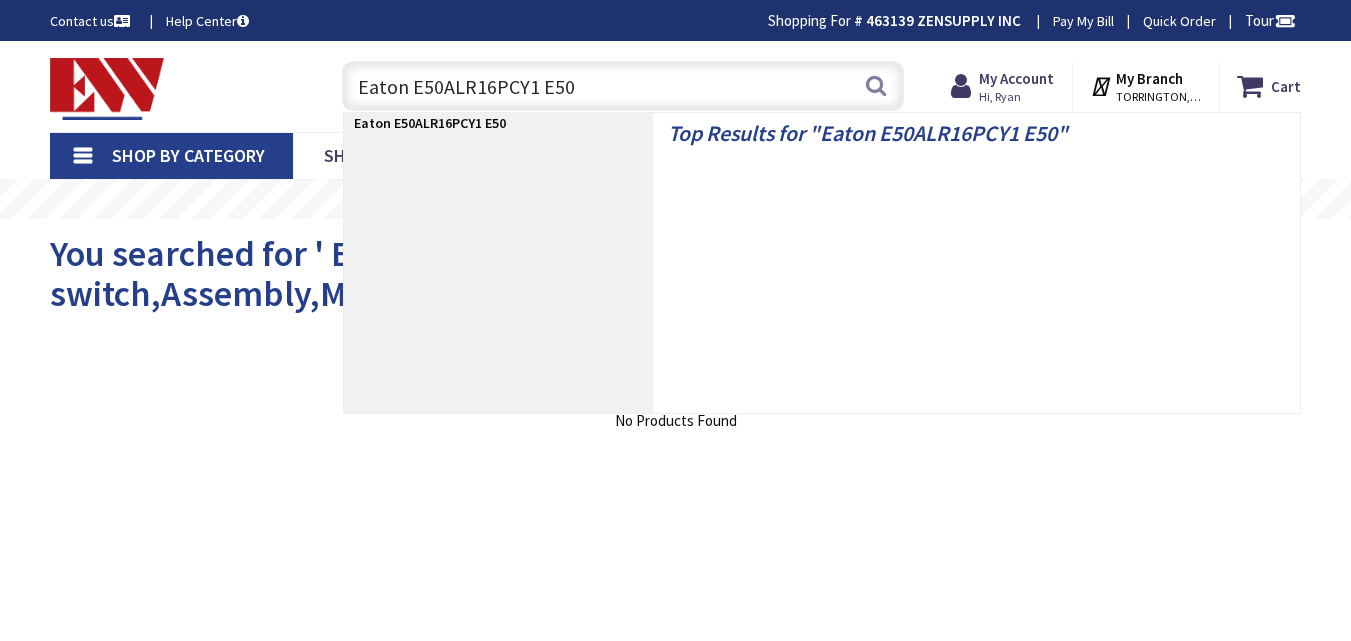 scroll, scrollTop: 0, scrollLeft: 0, axis: both 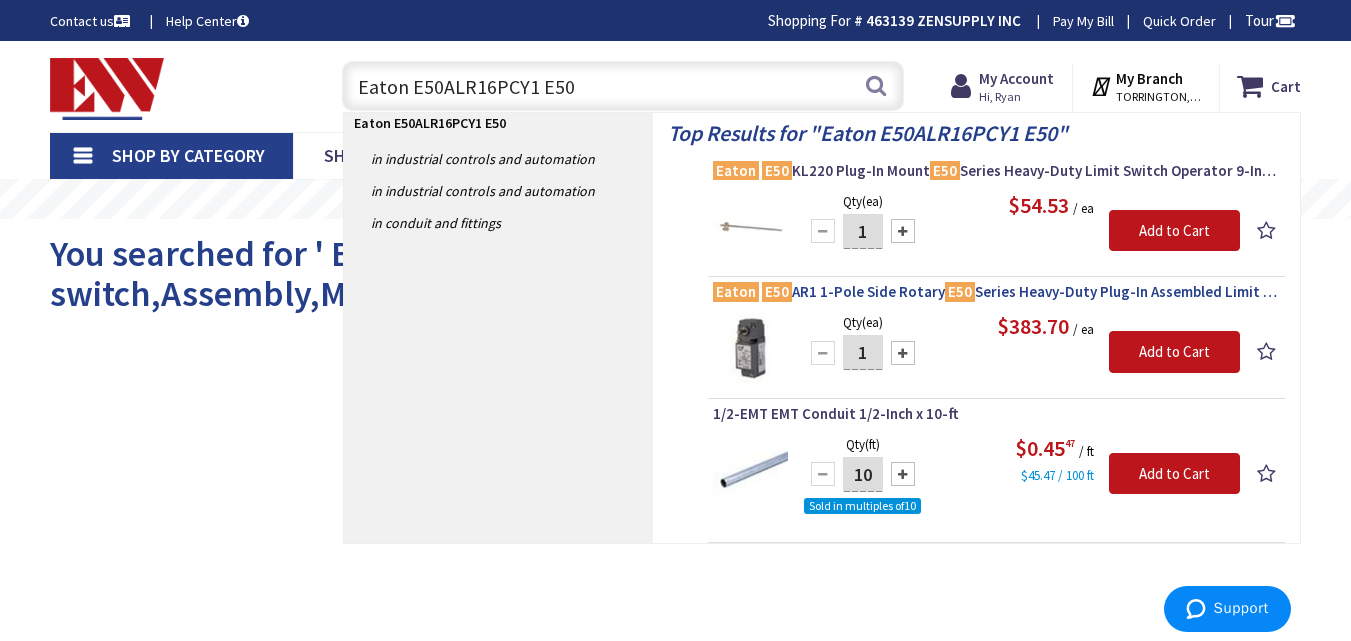 type on "Eaton E50ALR16PCY1 E50" 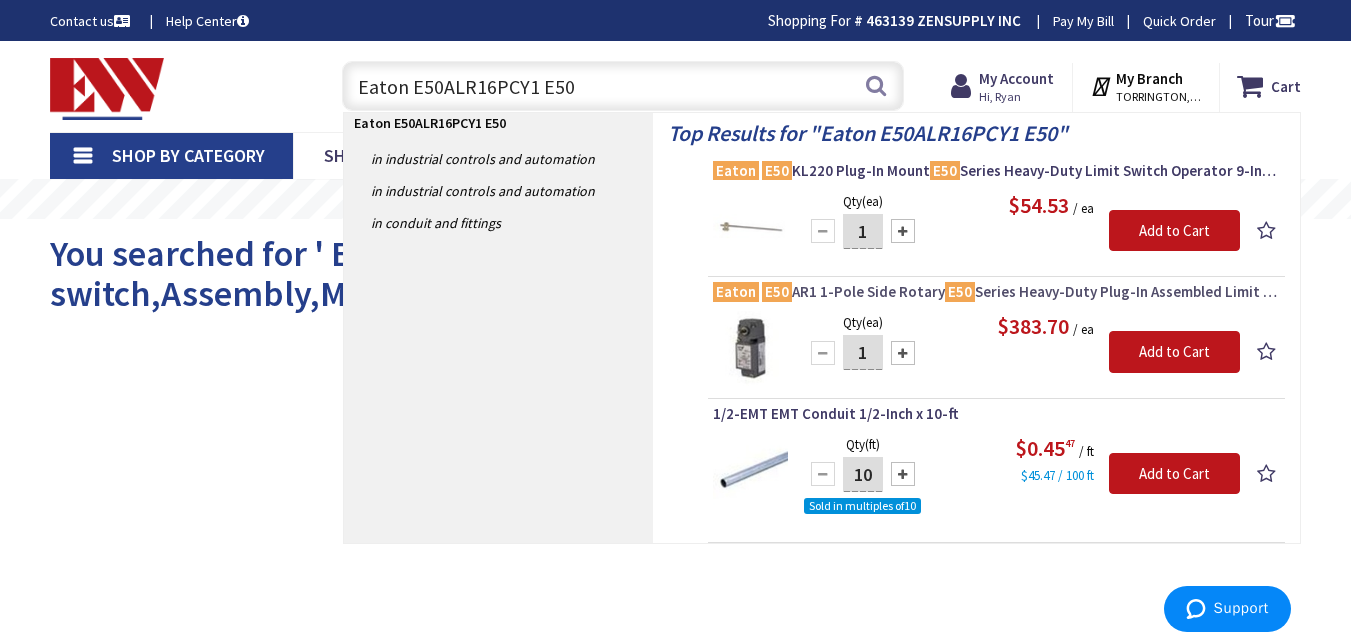 click on "Eaton" at bounding box center [736, 291] 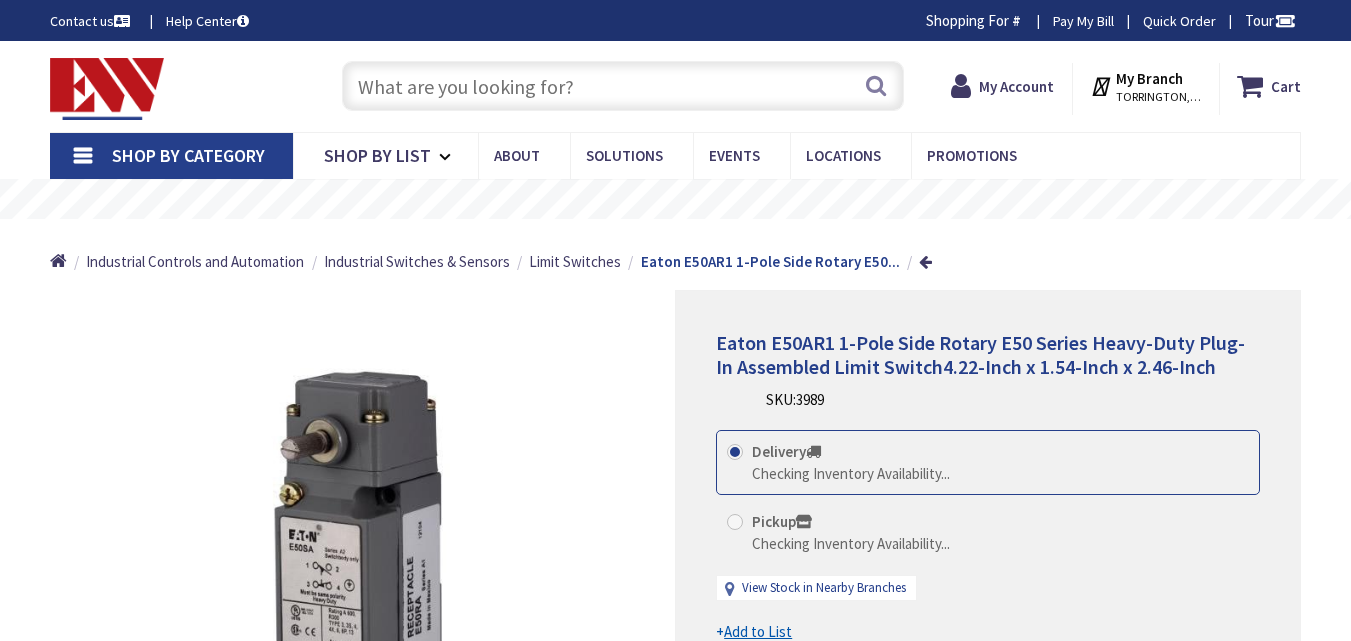 scroll, scrollTop: 0, scrollLeft: 0, axis: both 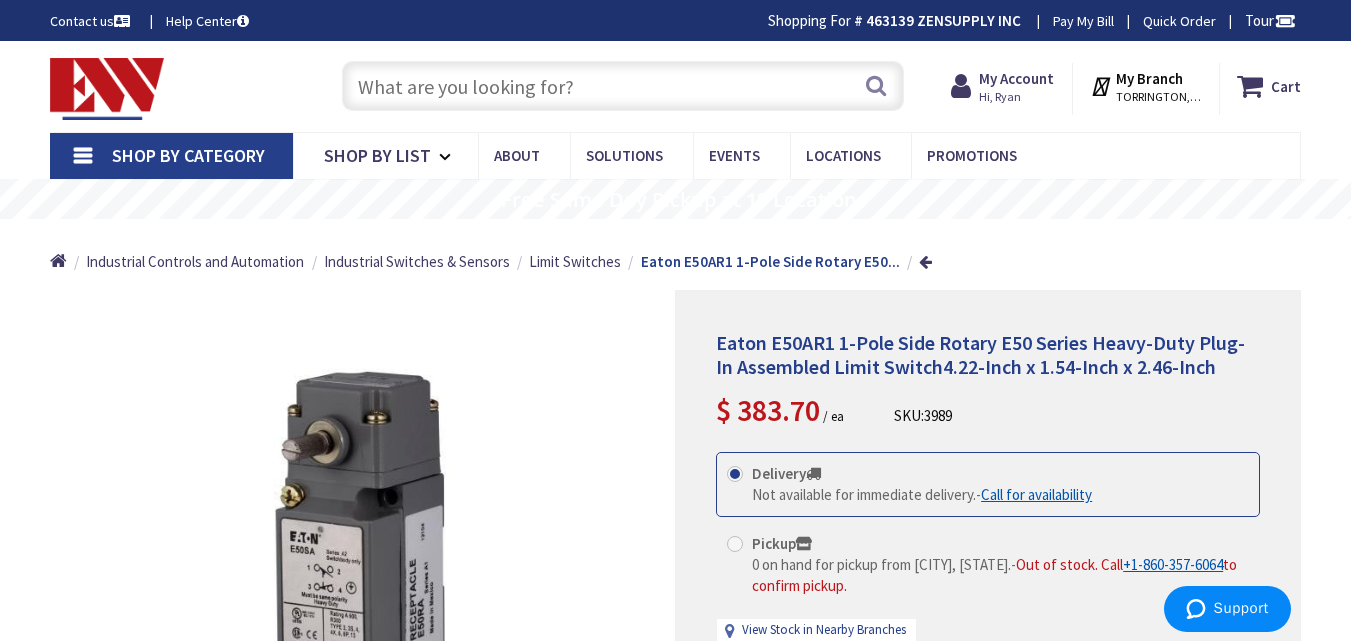 click at bounding box center [623, 86] 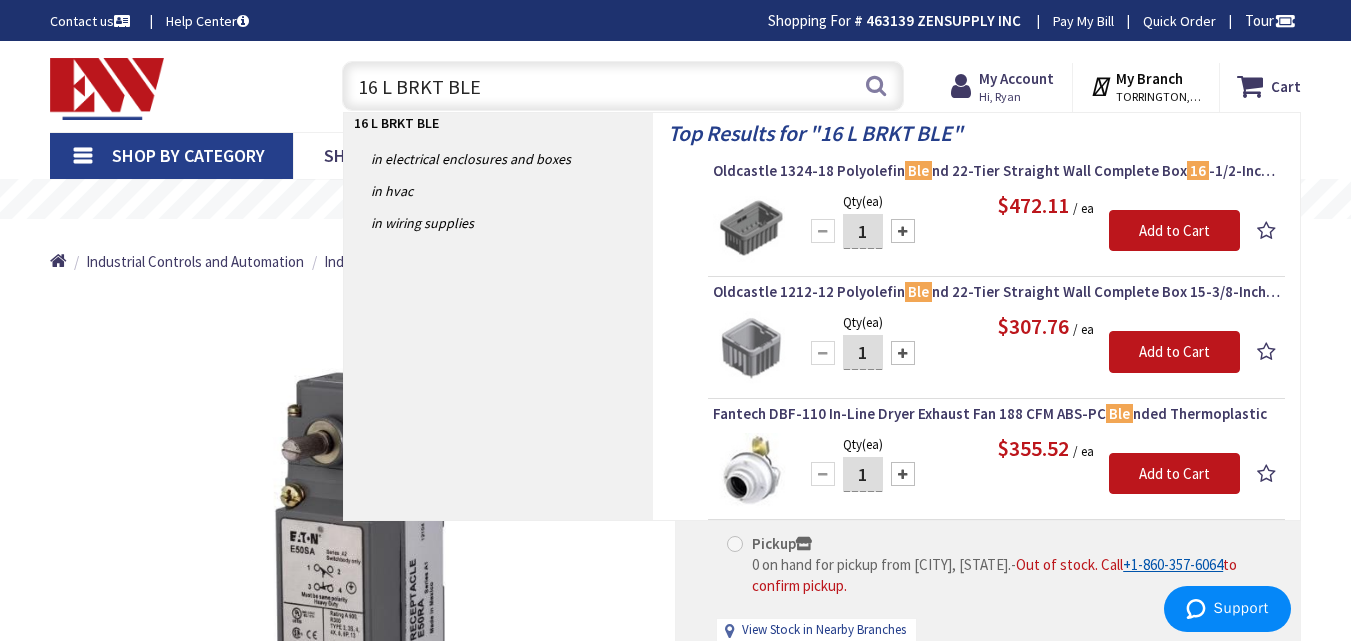 type on "16 L BRKT BLE" 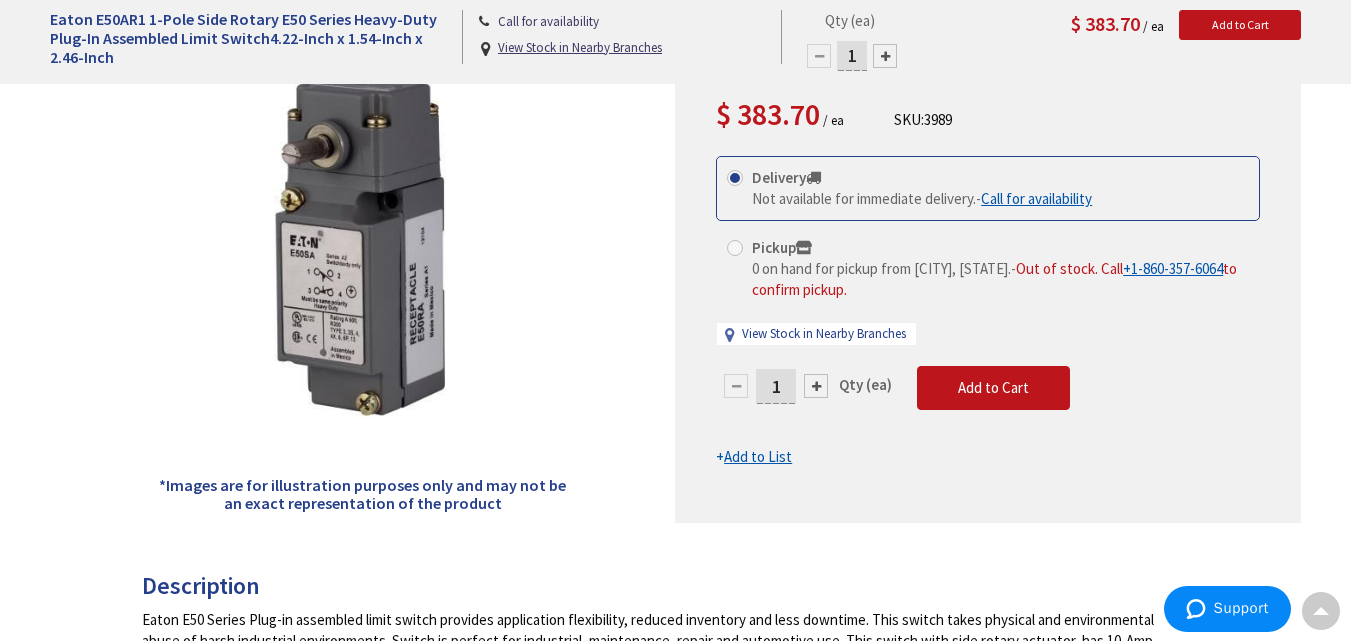 scroll, scrollTop: 200, scrollLeft: 0, axis: vertical 